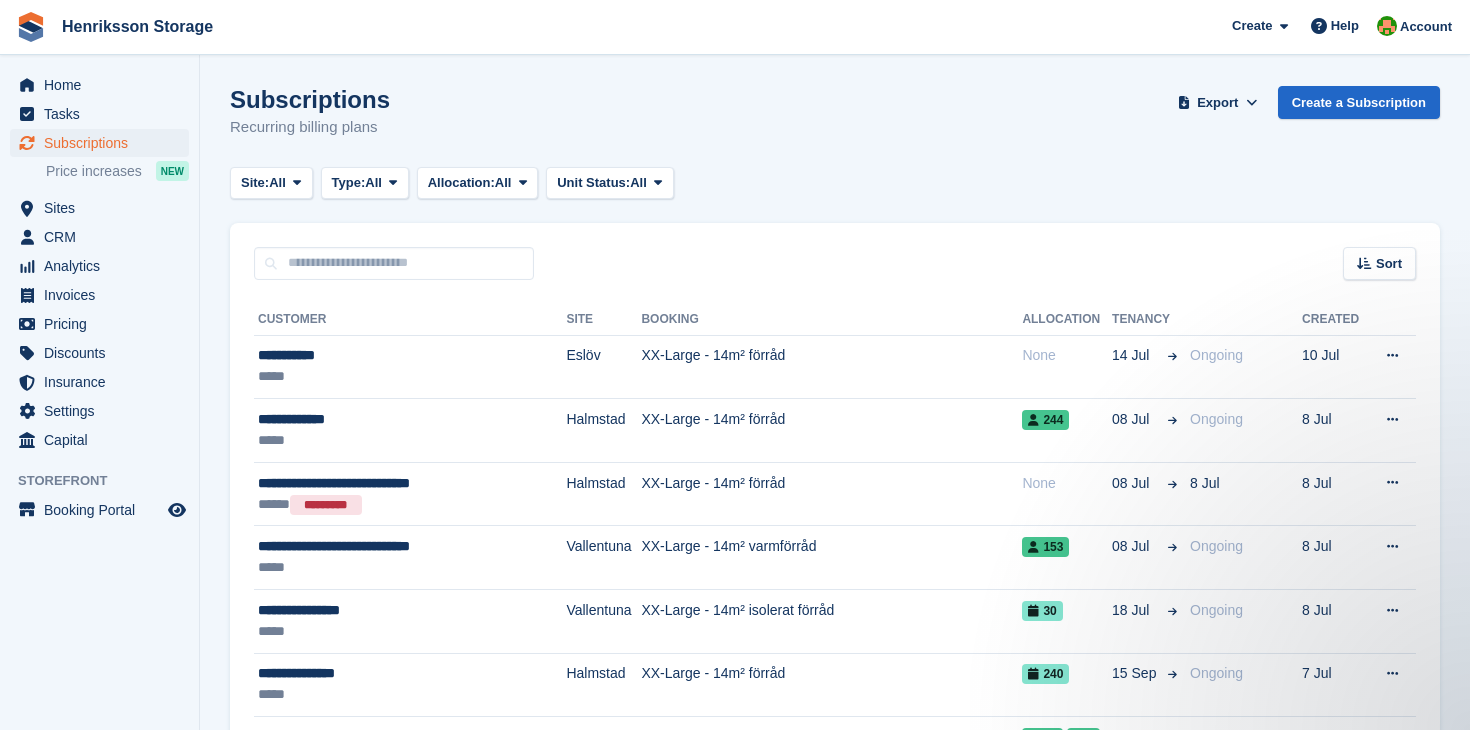 scroll, scrollTop: 0, scrollLeft: 0, axis: both 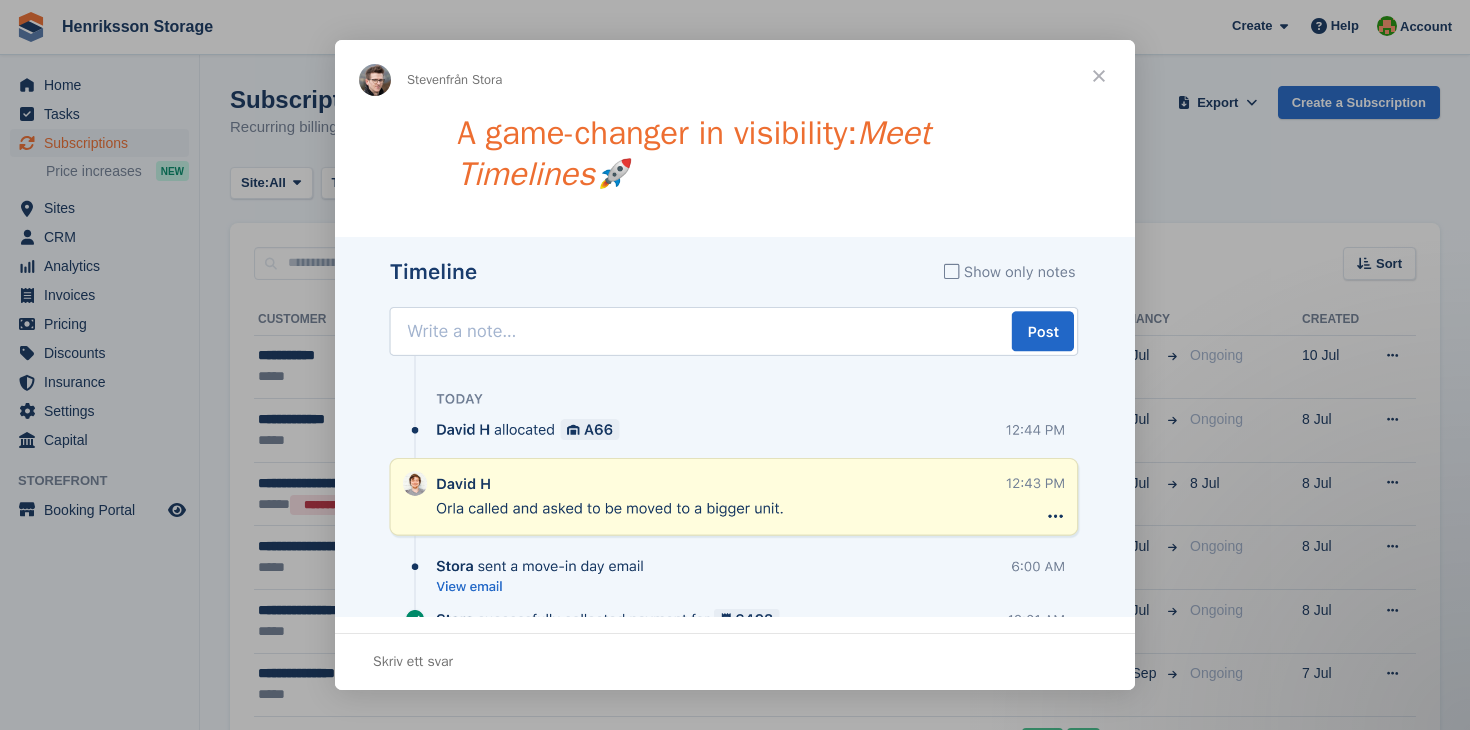 click at bounding box center [1099, 76] 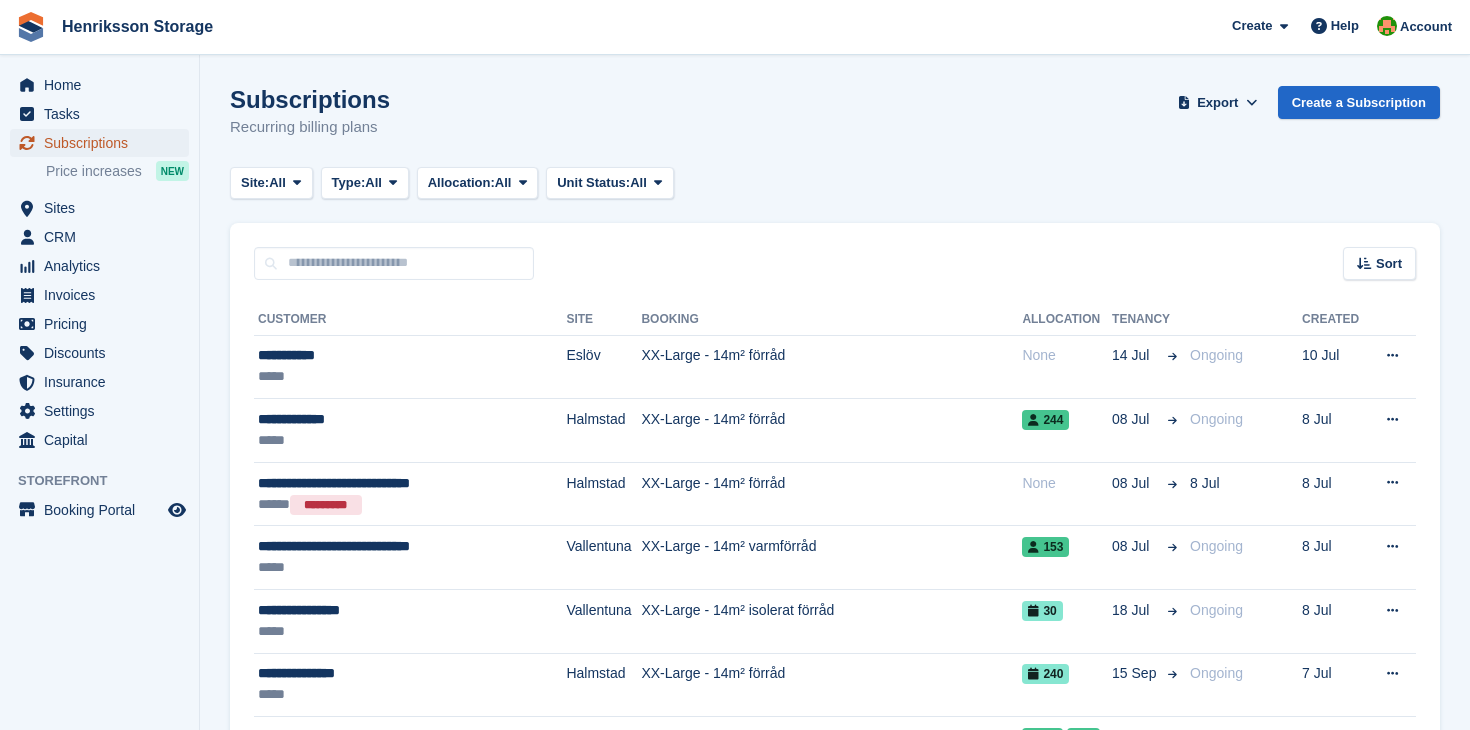 click on "Subscriptions" at bounding box center (104, 143) 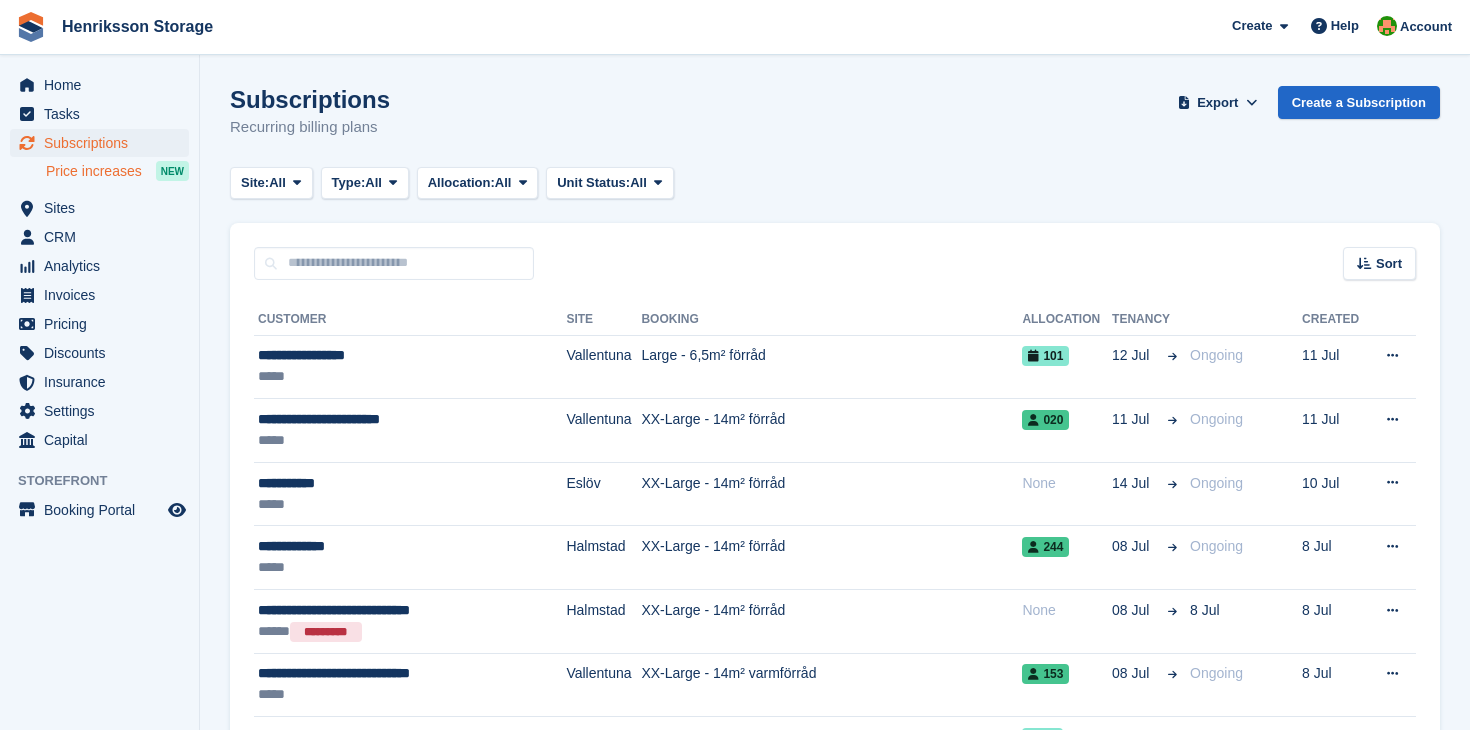 click on "Price increases" at bounding box center [94, 171] 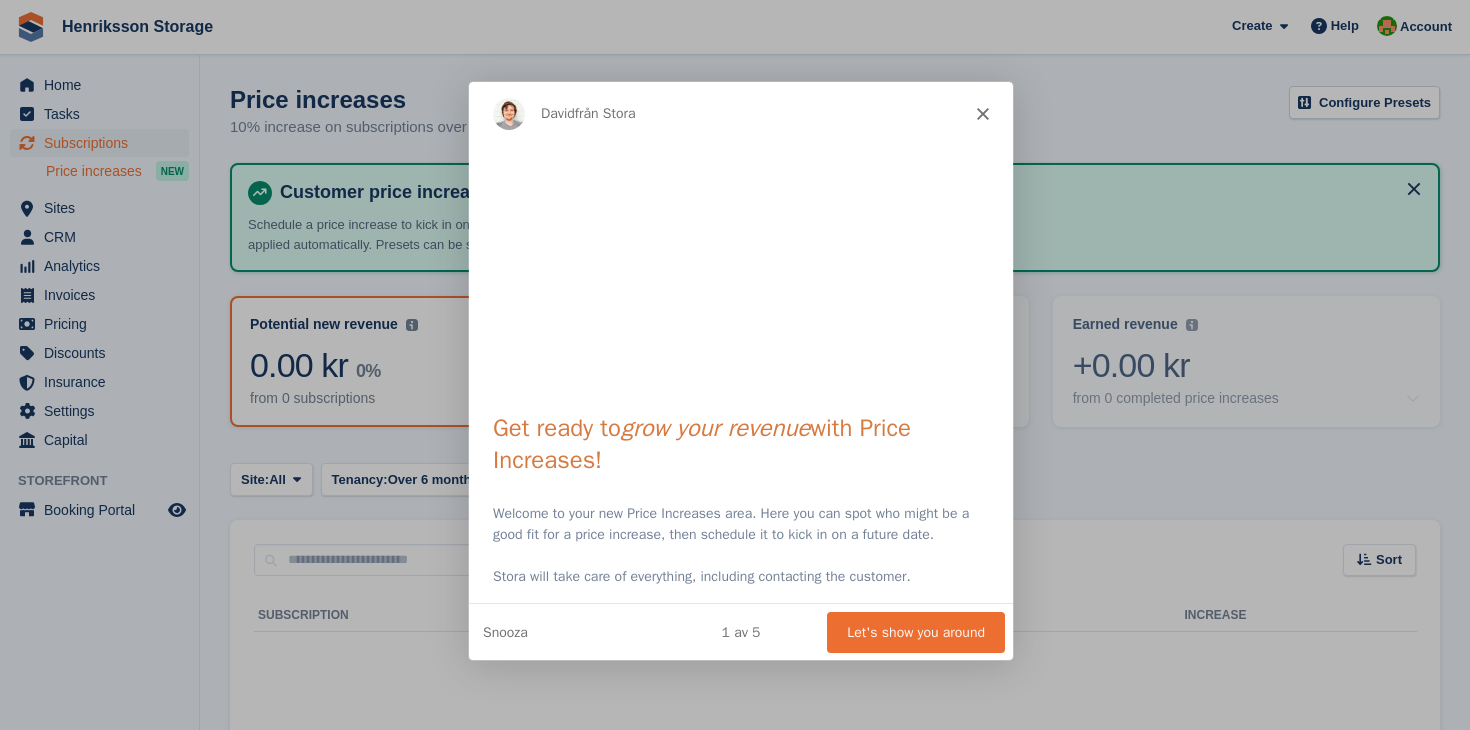 scroll, scrollTop: 0, scrollLeft: 0, axis: both 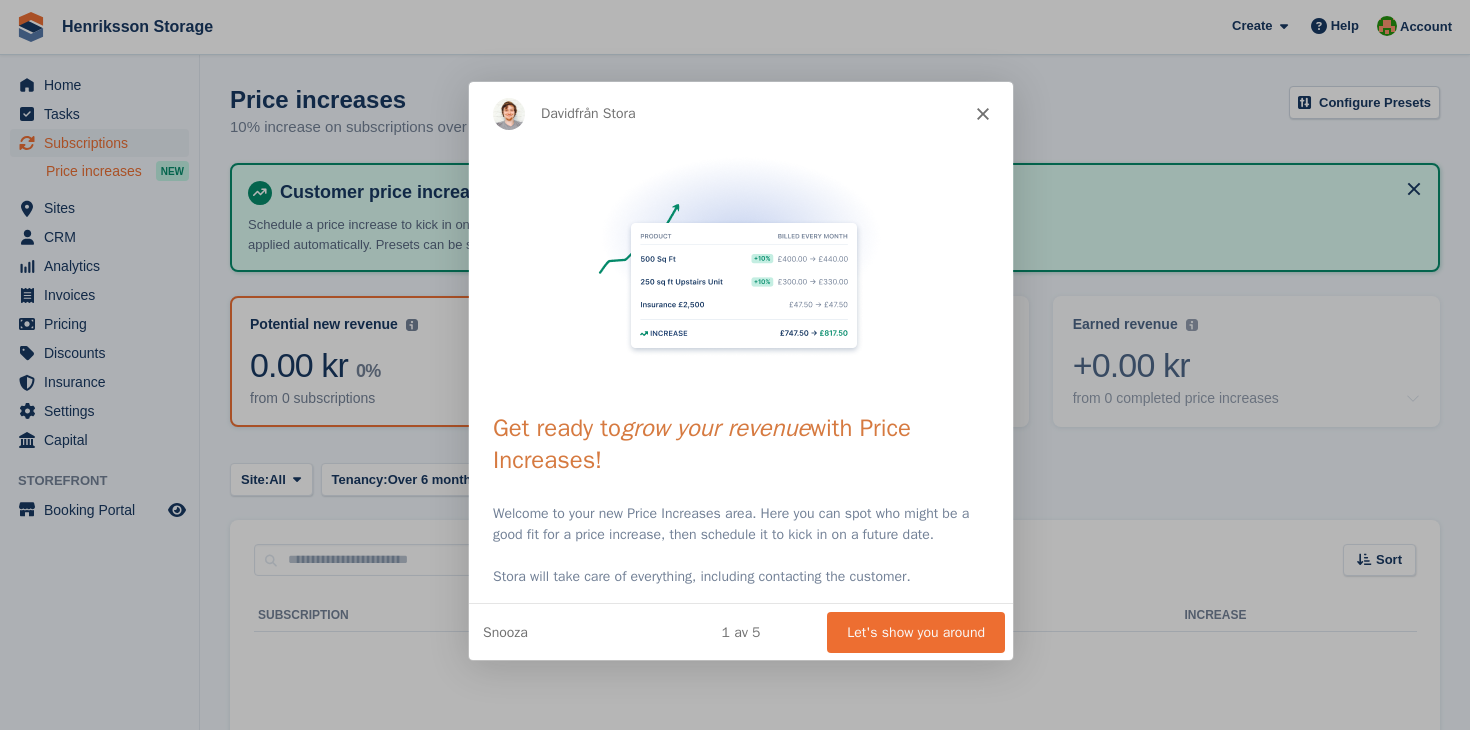 click 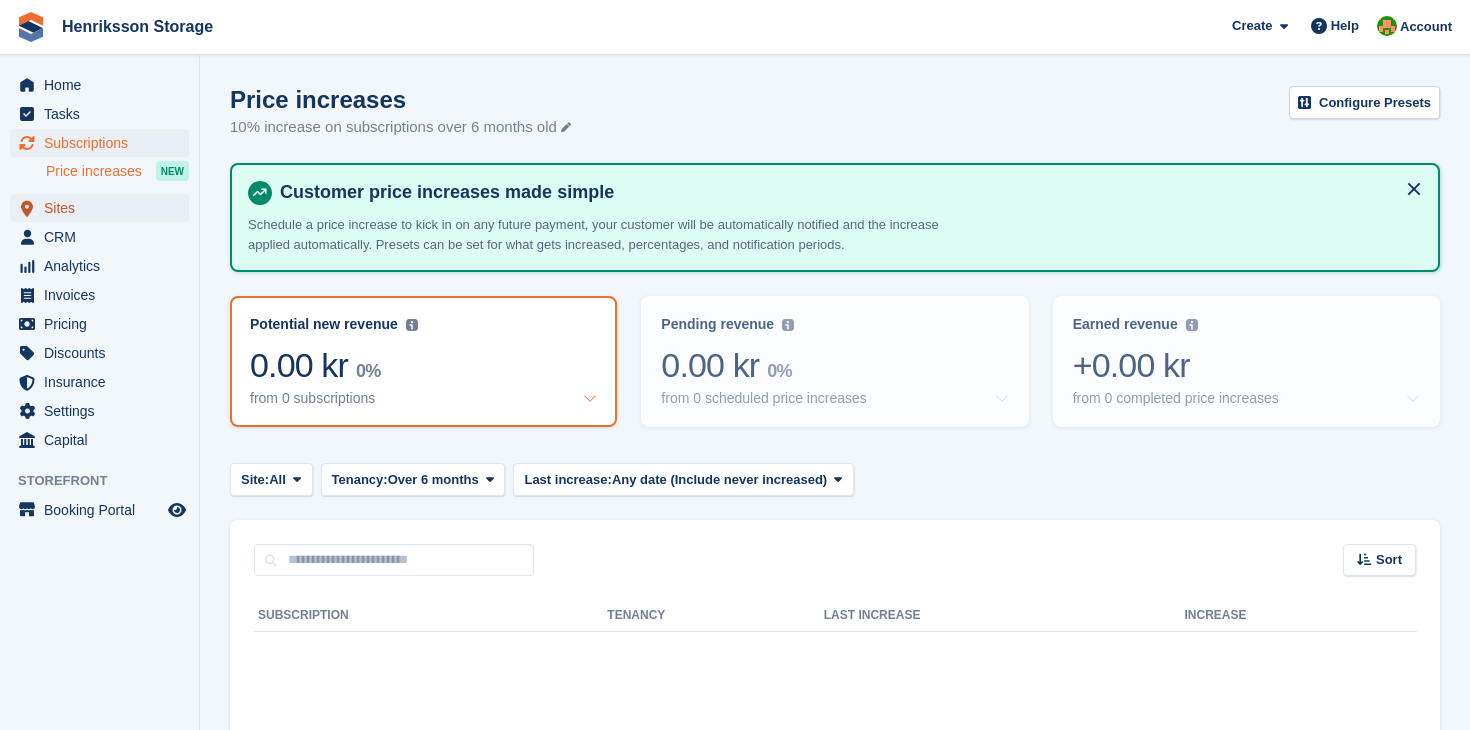 click on "Sites" at bounding box center [104, 208] 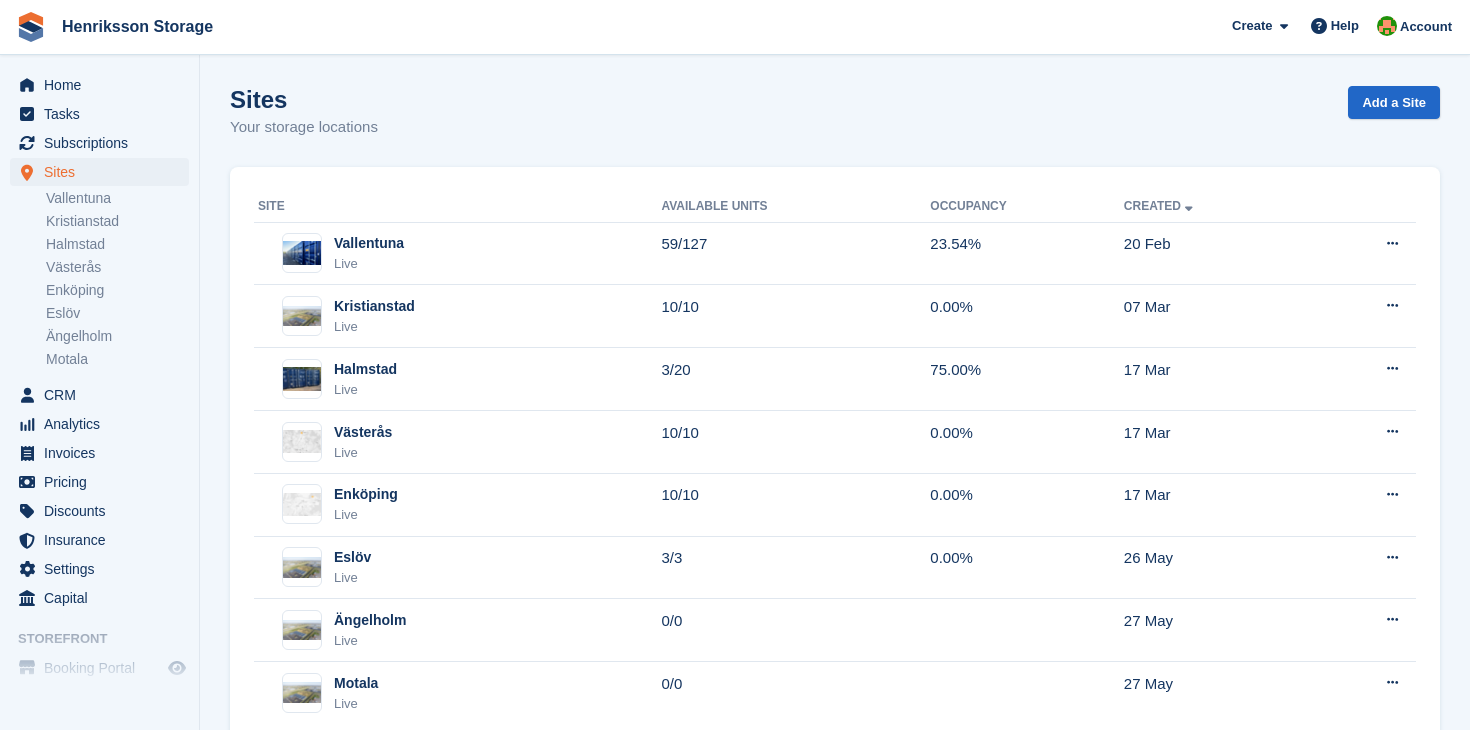 scroll, scrollTop: 52, scrollLeft: 0, axis: vertical 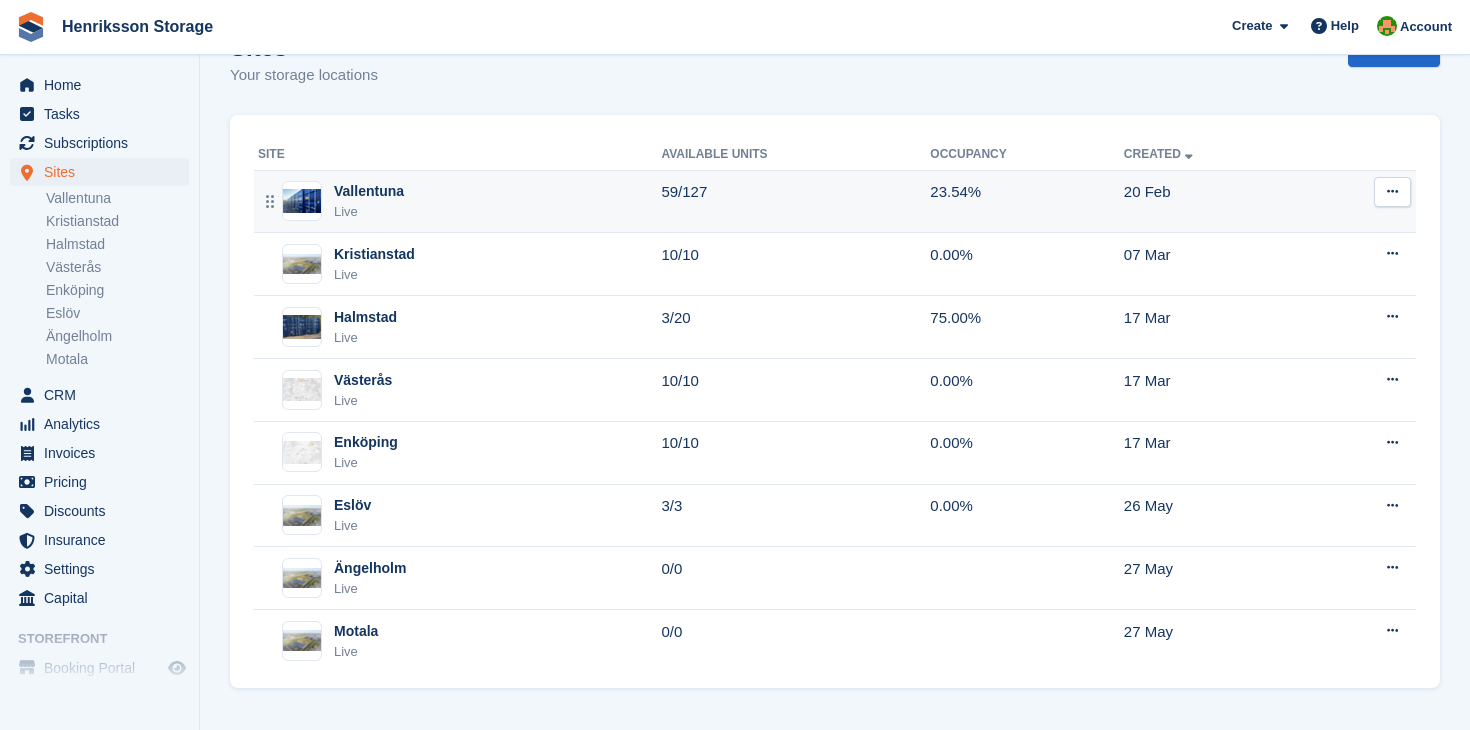 click at bounding box center [1392, 192] 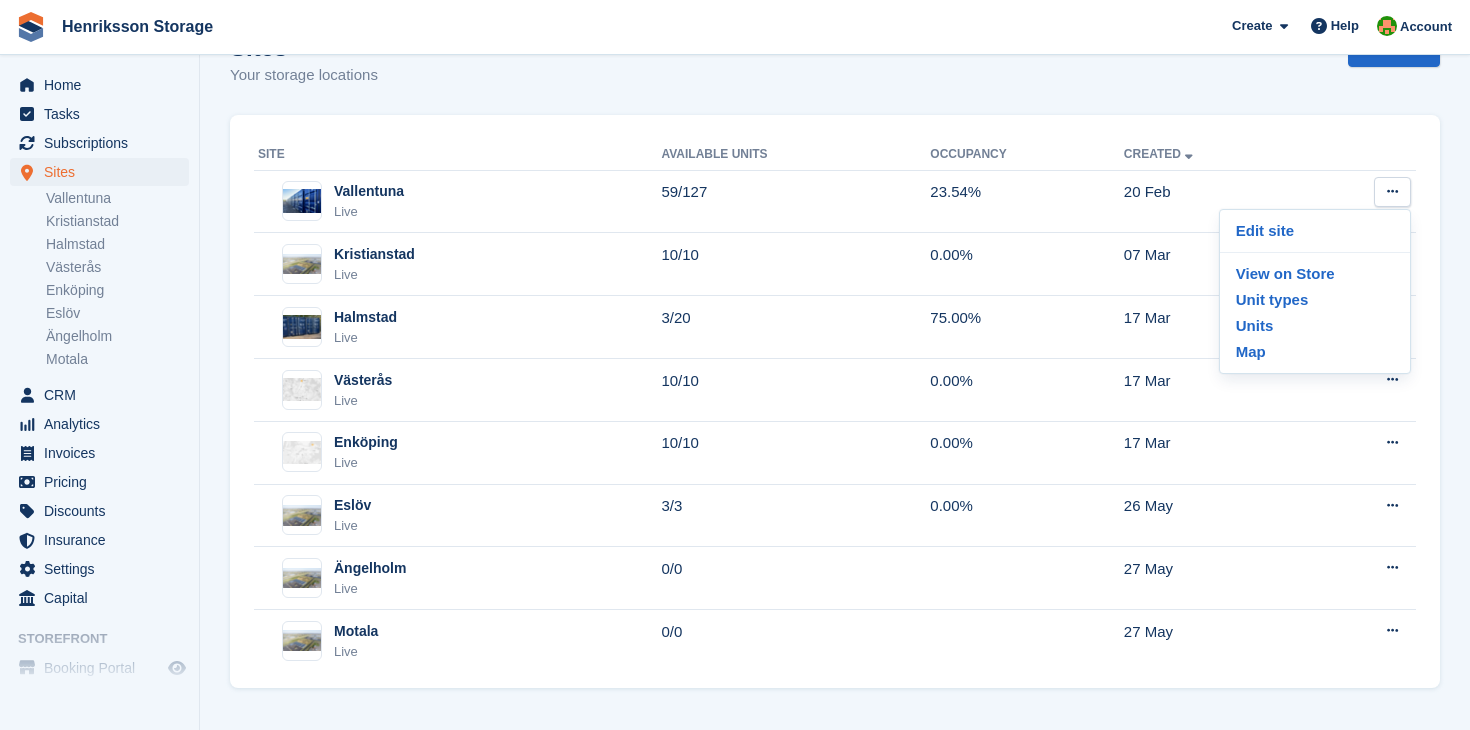click on "Sites
Your storage locations
Add a Site" at bounding box center (835, 72) 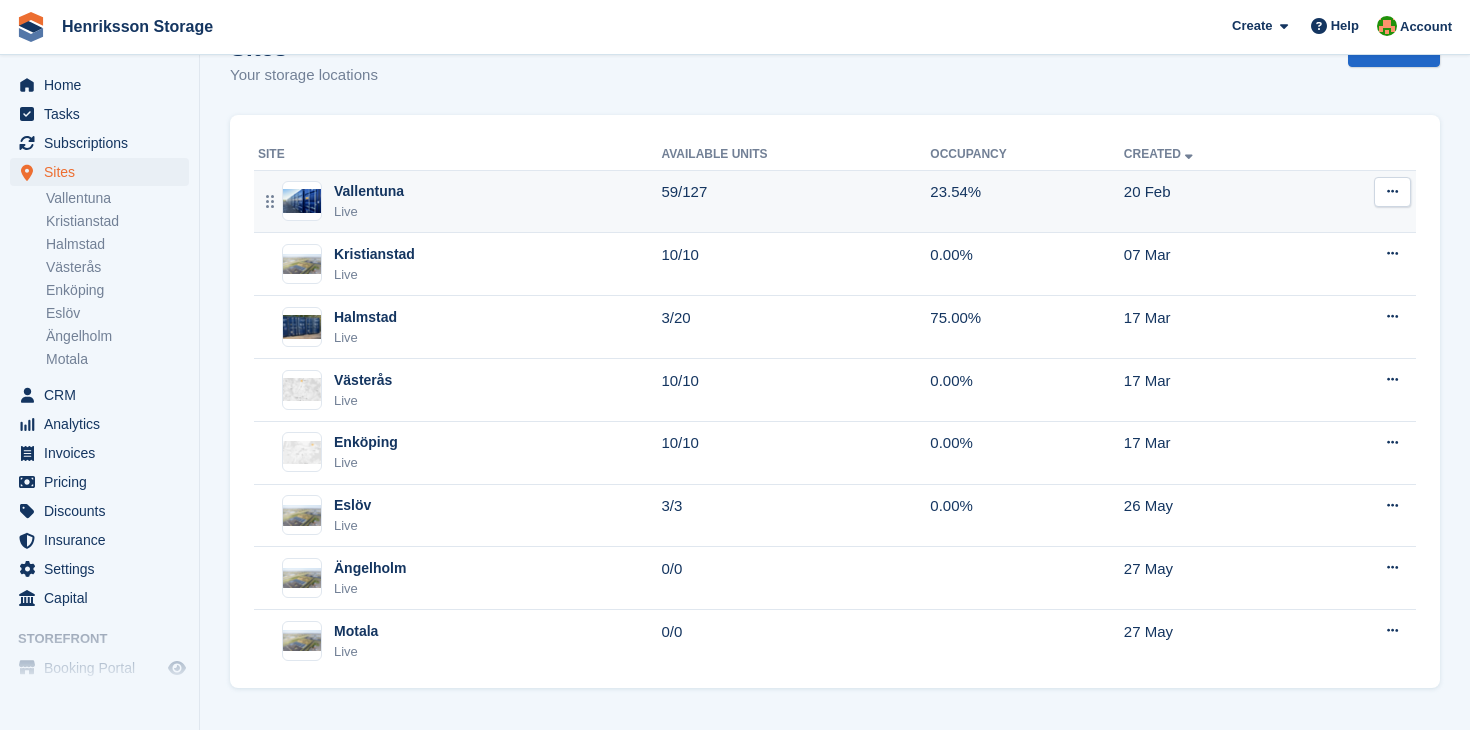 click on "Vallentuna
Live" at bounding box center [459, 201] 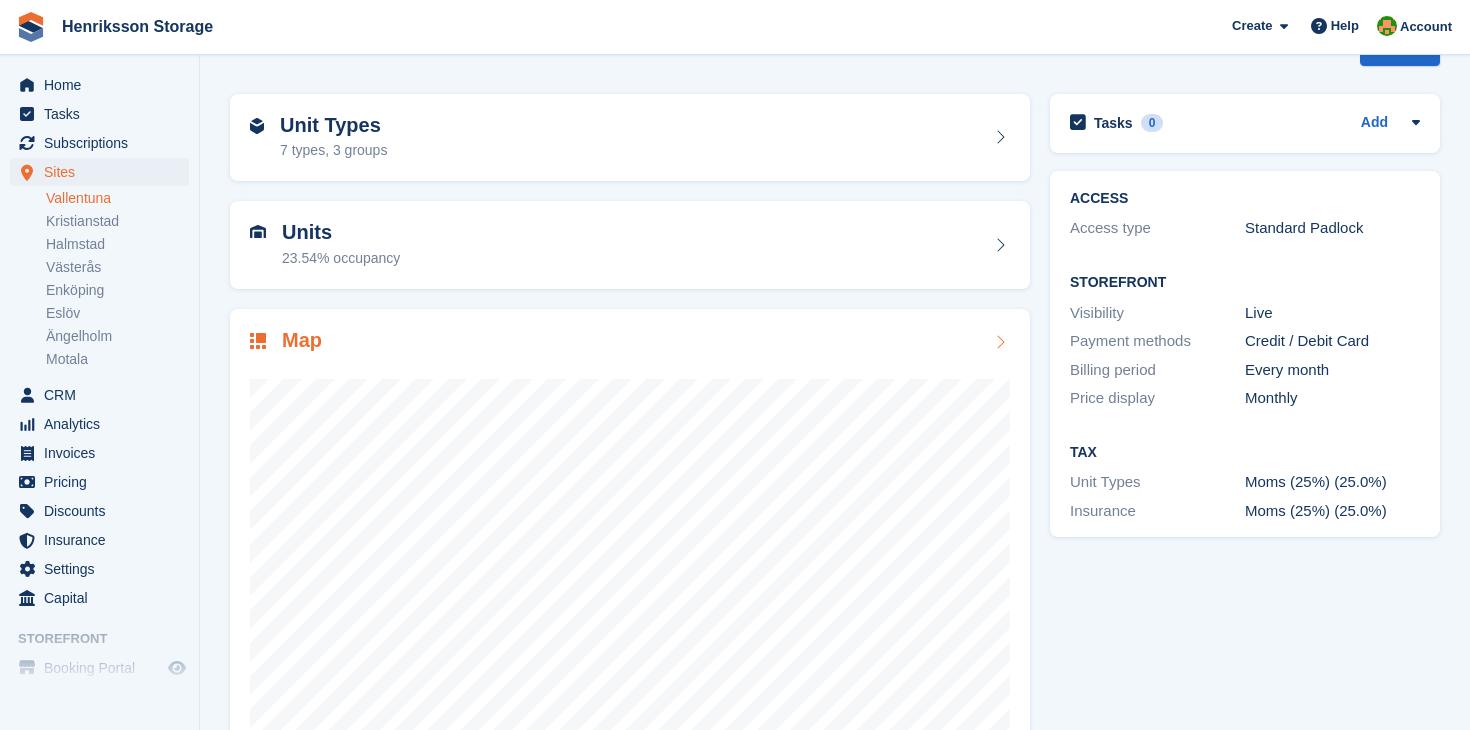 scroll, scrollTop: 0, scrollLeft: 0, axis: both 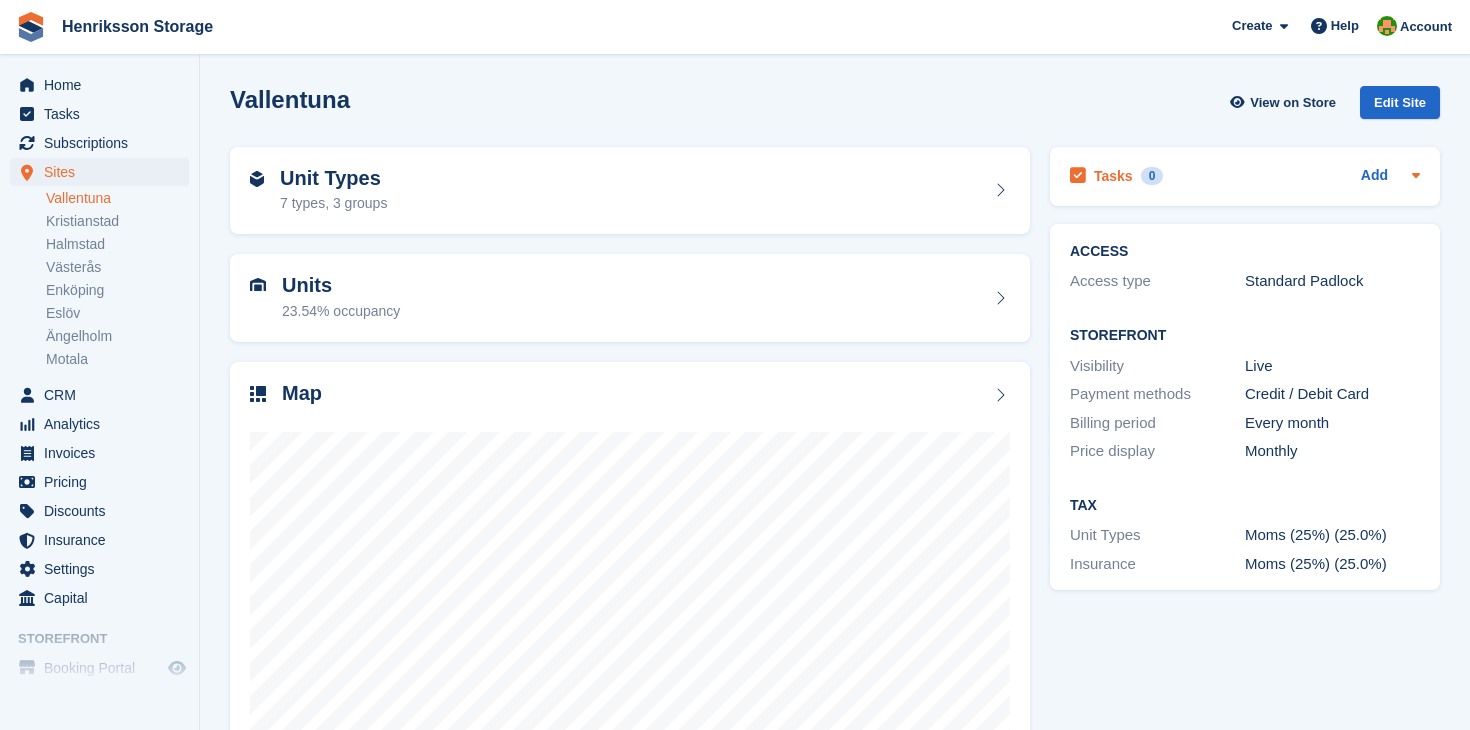 click 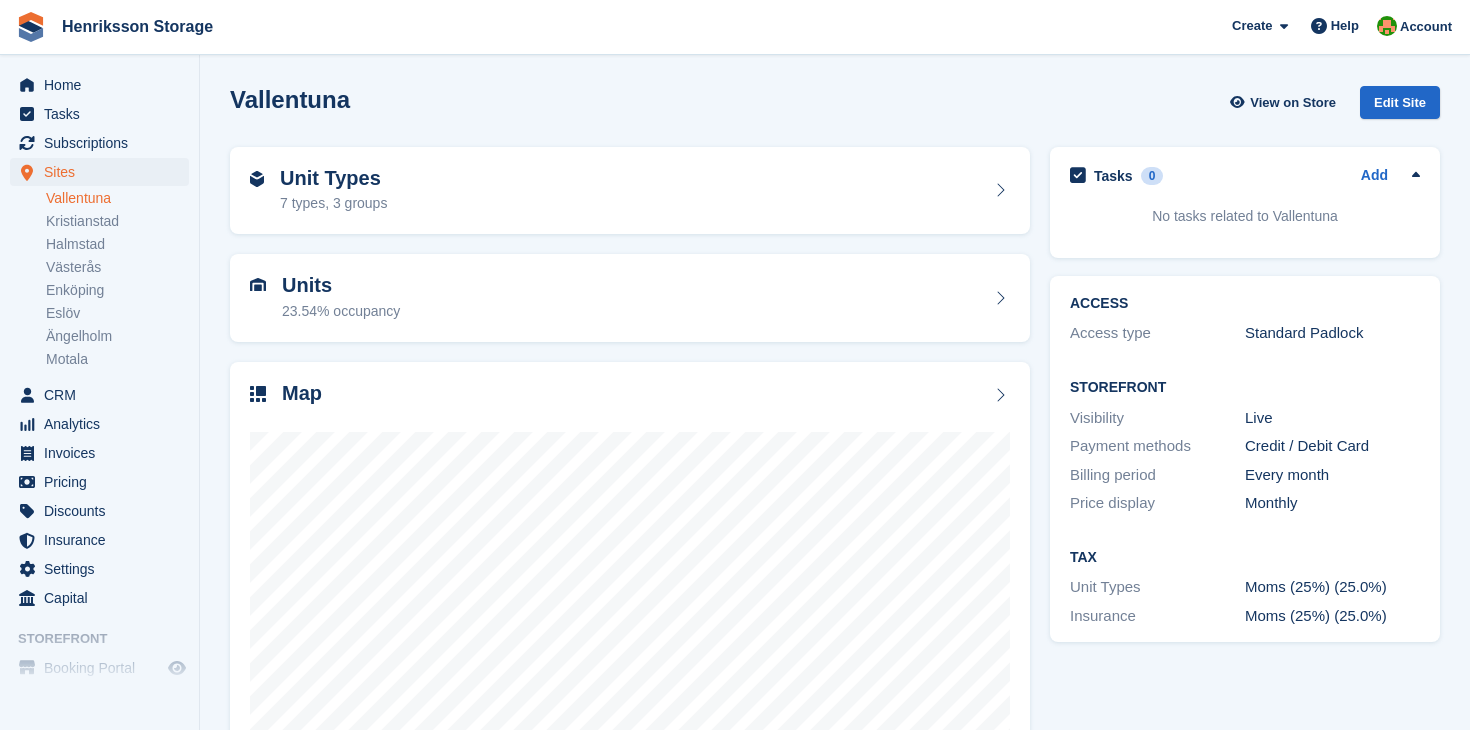 click 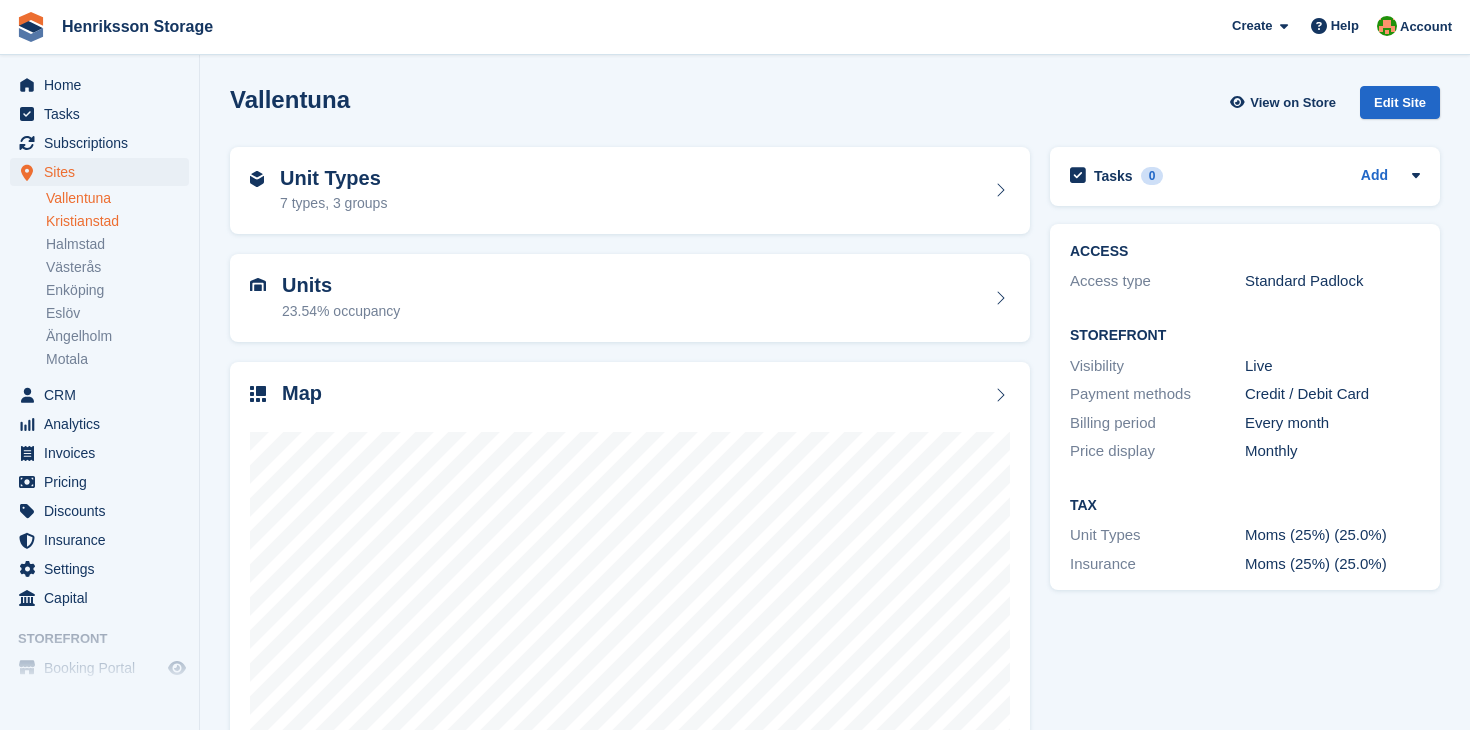 click on "Kristianstad" at bounding box center [117, 221] 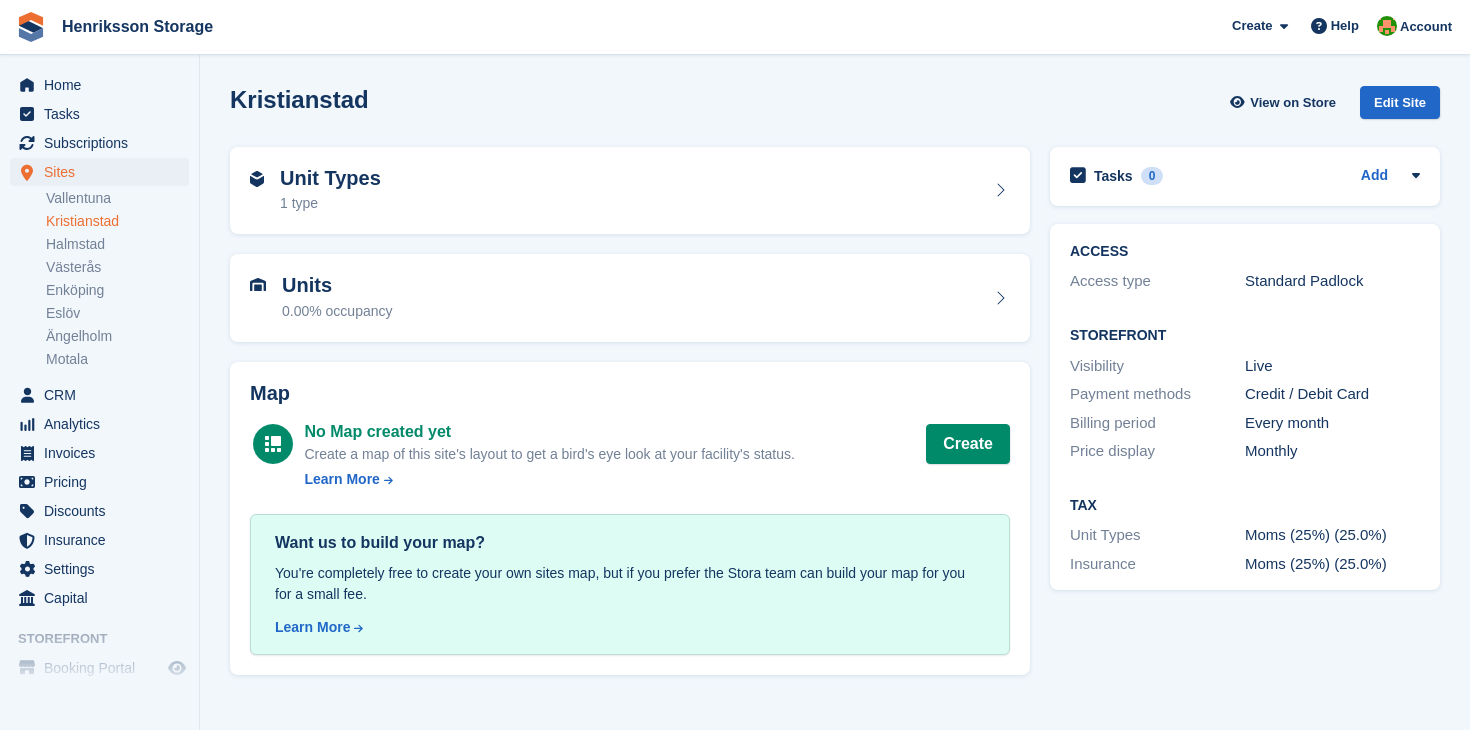 scroll, scrollTop: 0, scrollLeft: 0, axis: both 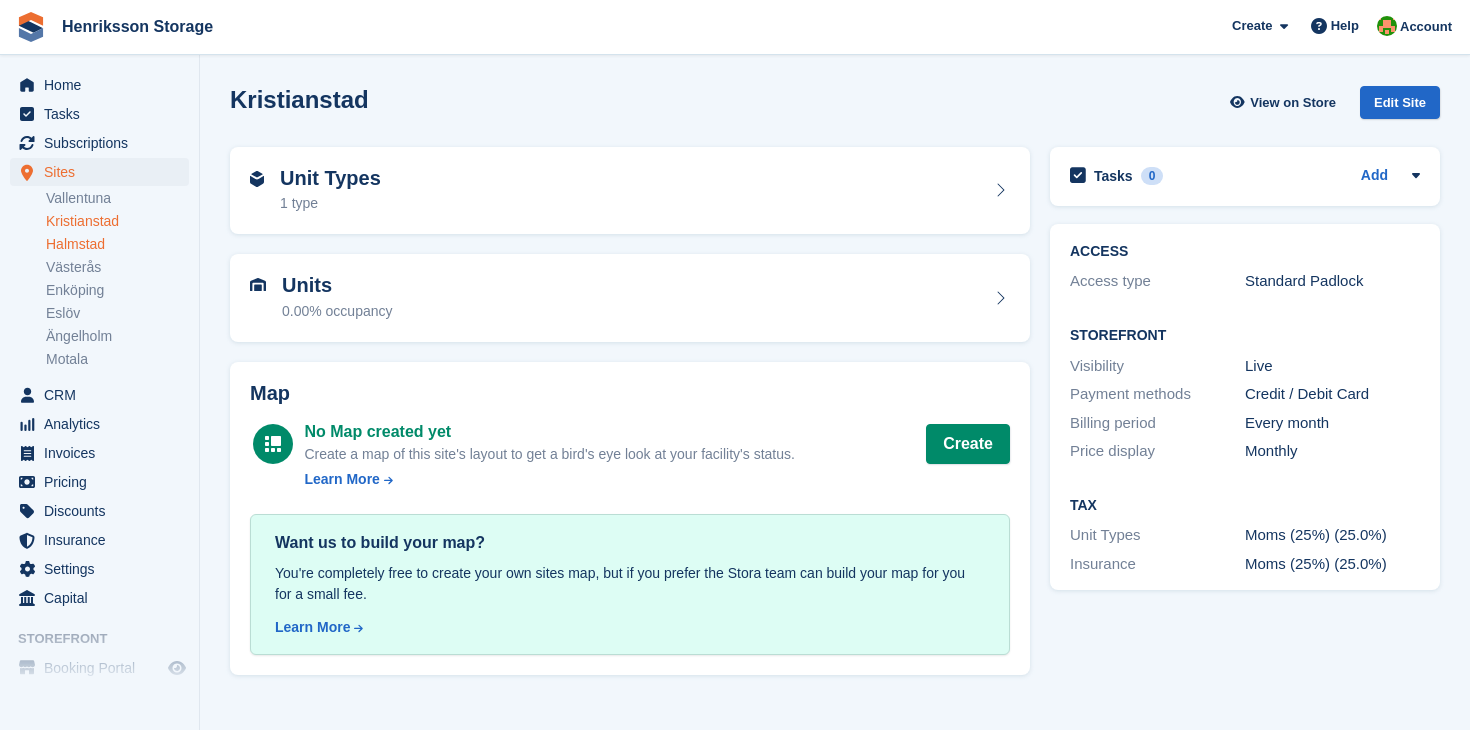 click on "Halmstad" at bounding box center [117, 244] 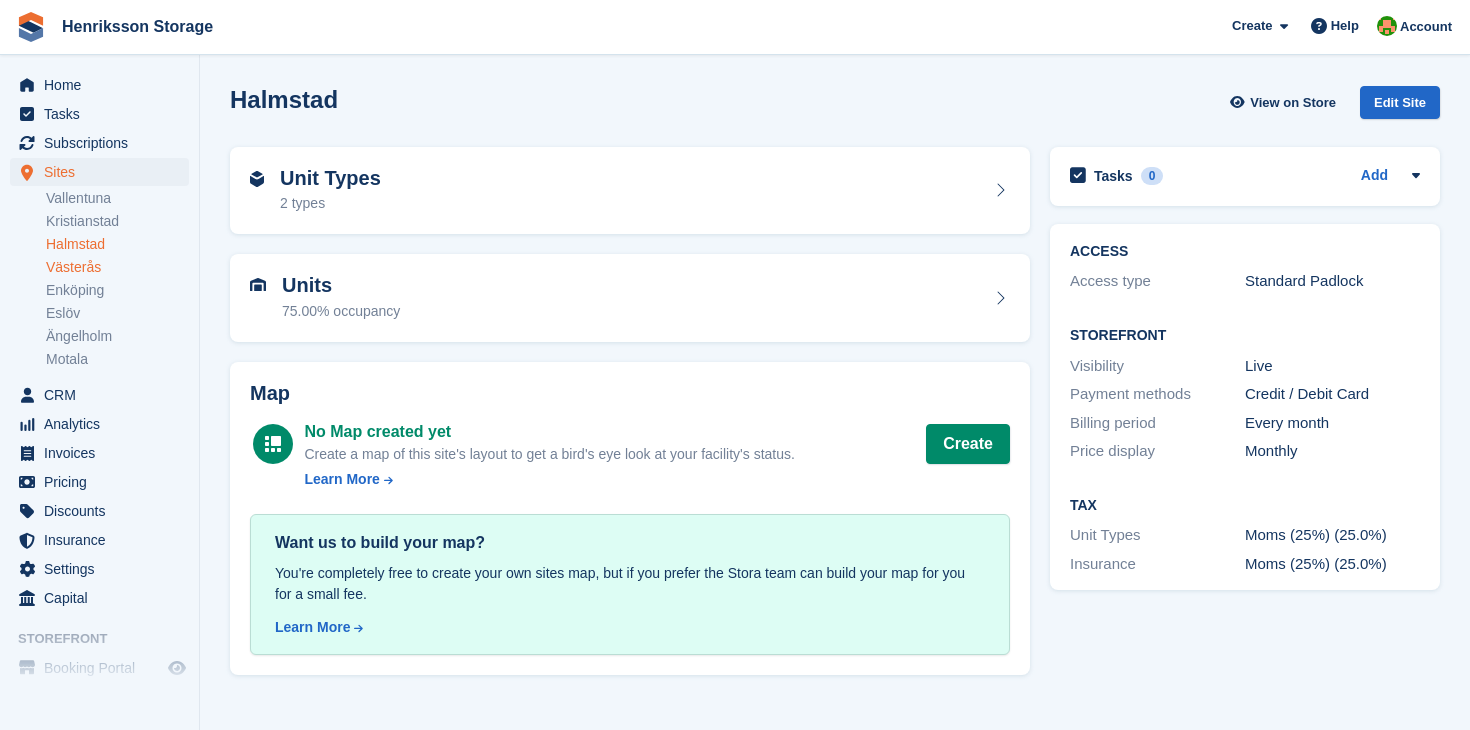 click on "Västerås" at bounding box center (117, 267) 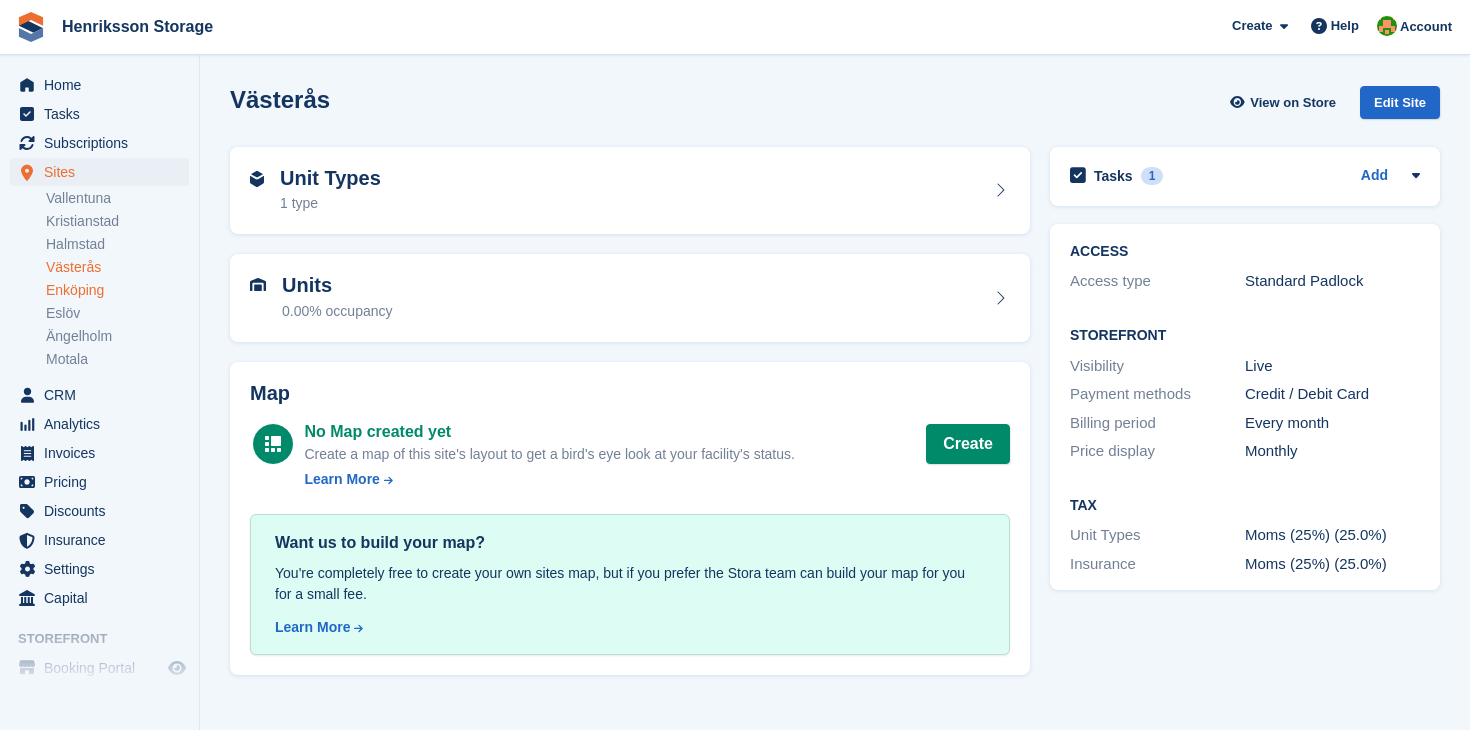 click on "Enköping" at bounding box center [117, 290] 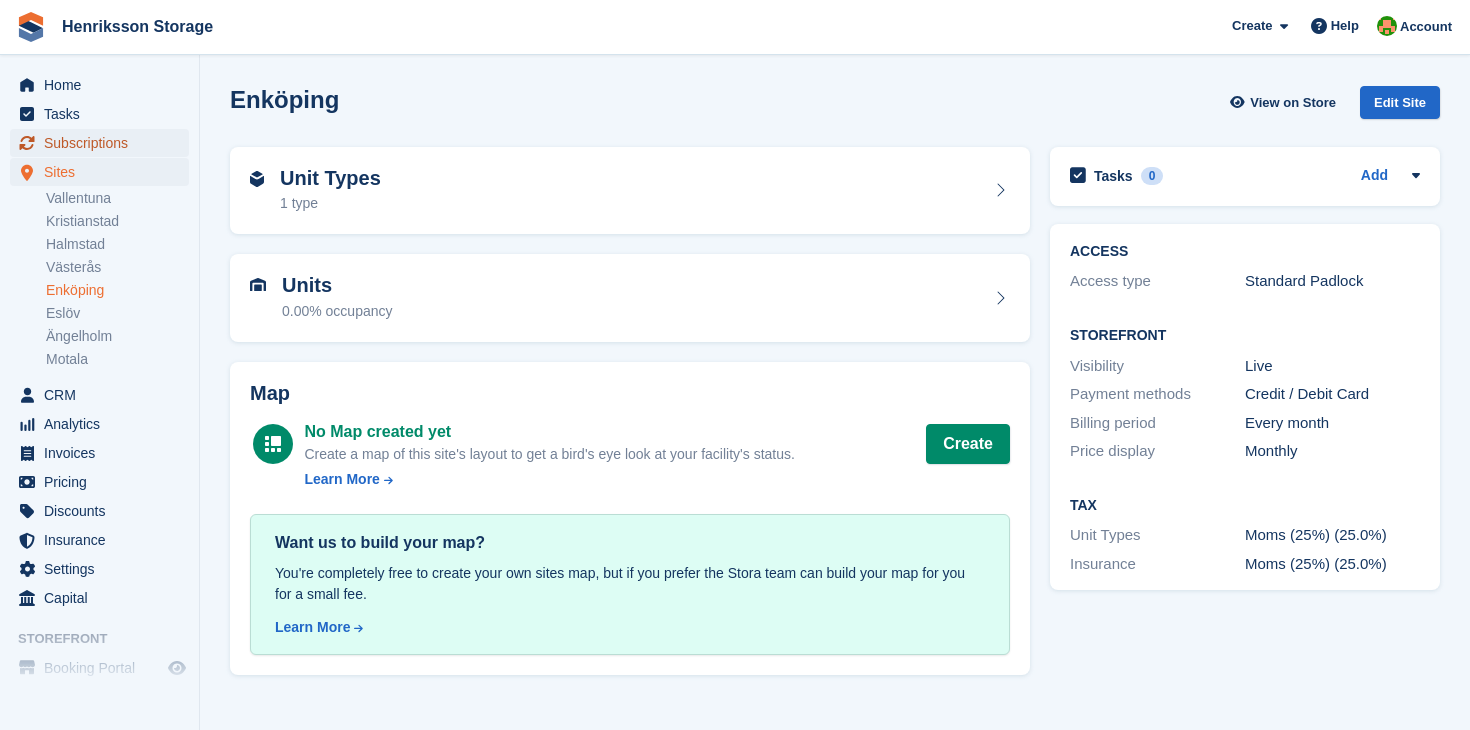 click on "Subscriptions" at bounding box center (104, 143) 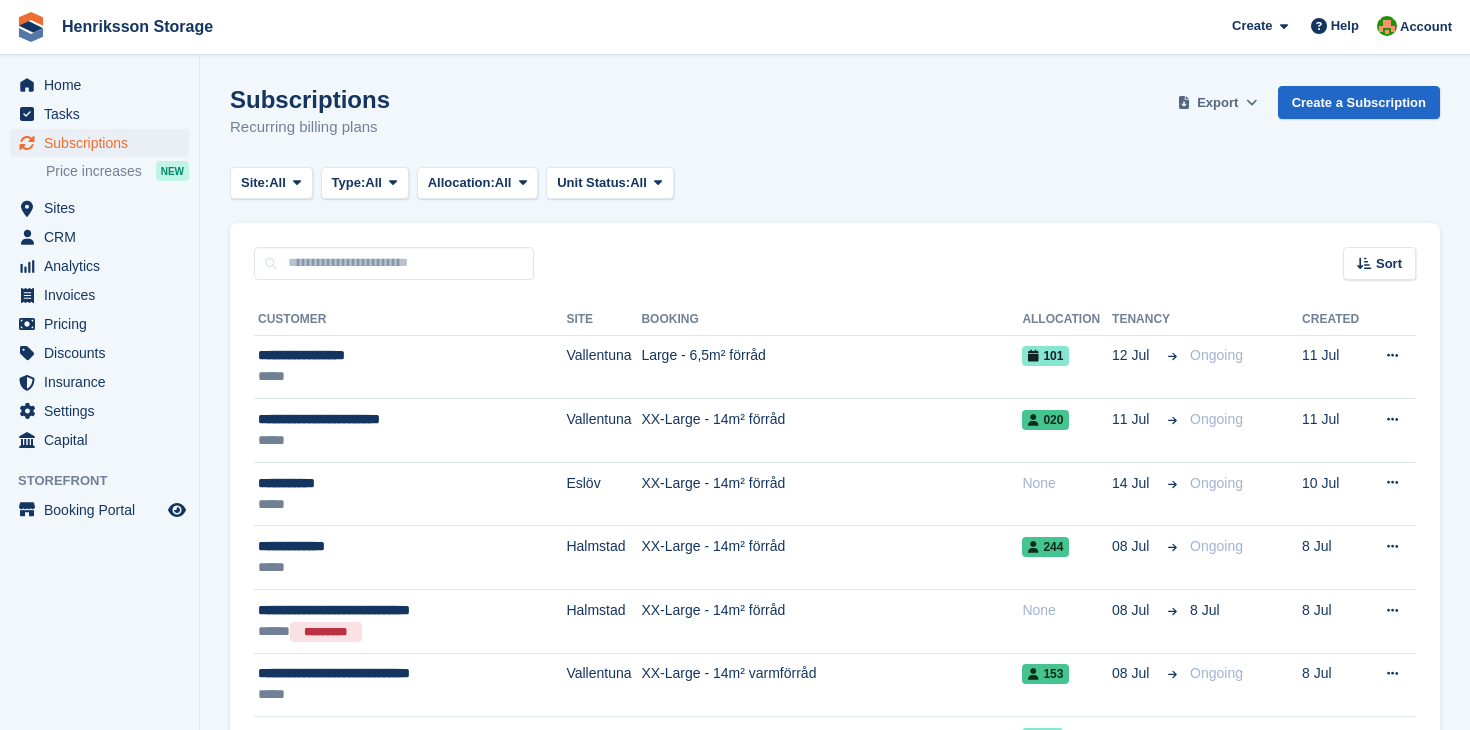 click at bounding box center [1251, 102] 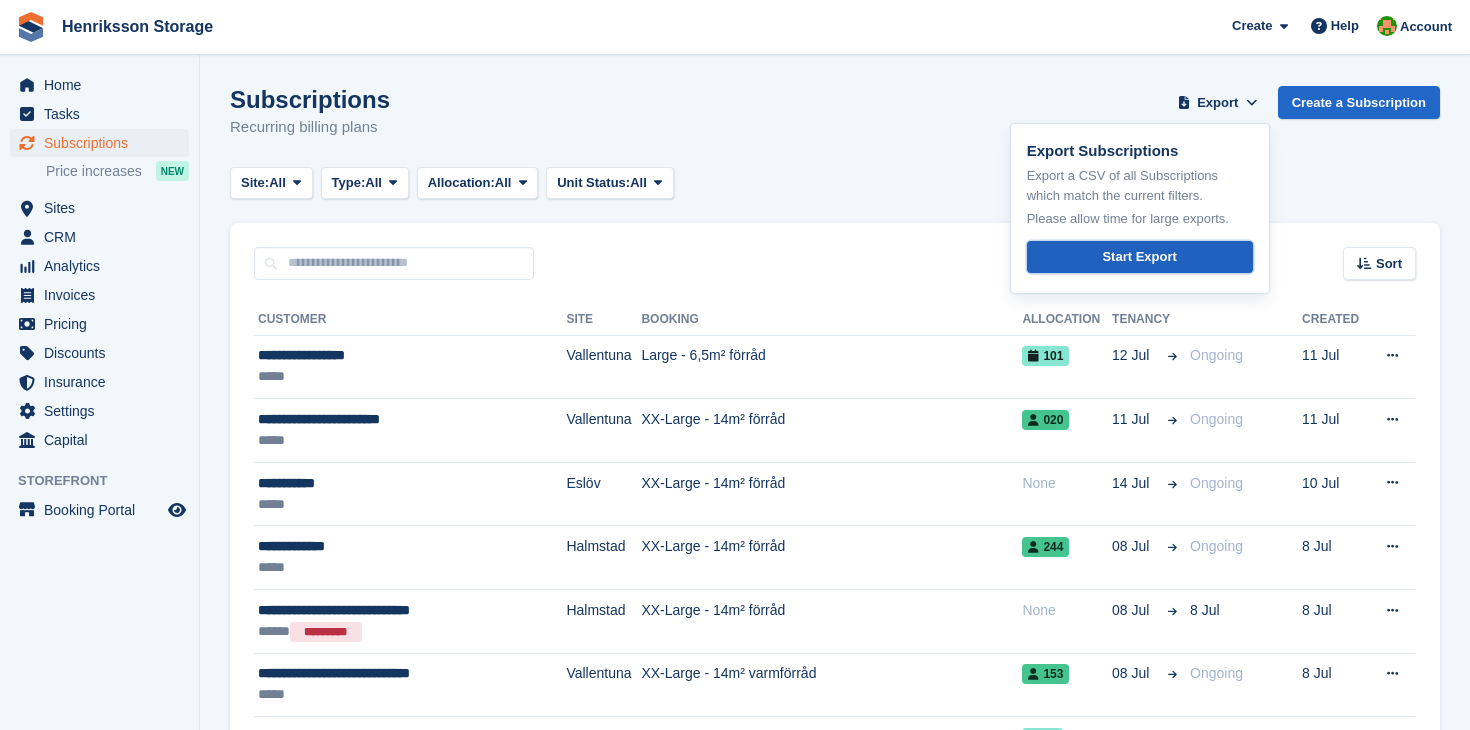 click on "Start Export" at bounding box center (1139, 257) 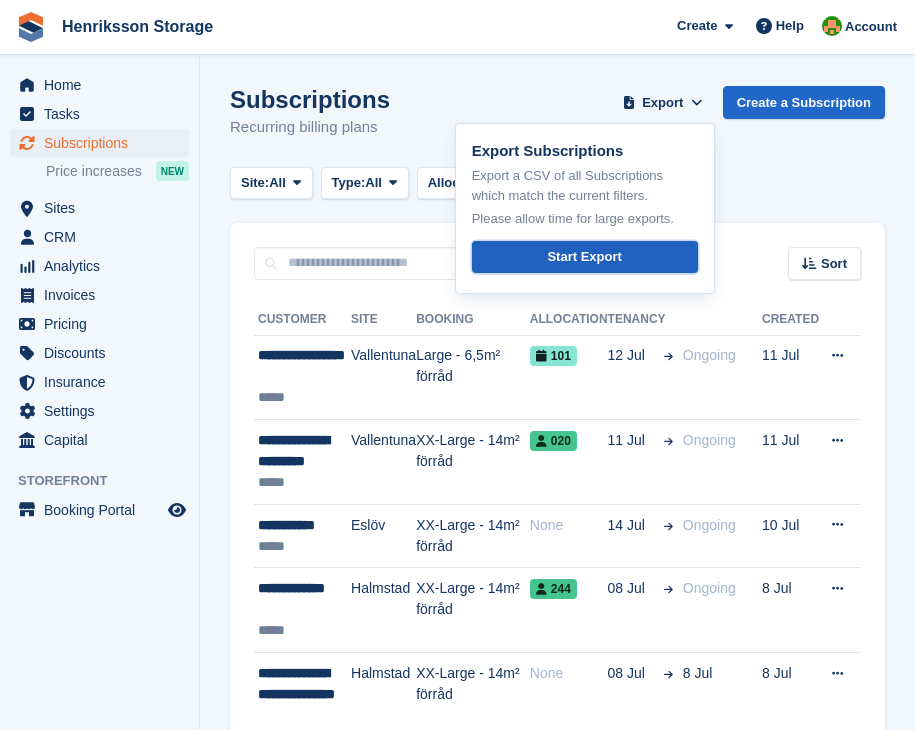 click on "Start Export" at bounding box center [584, 257] 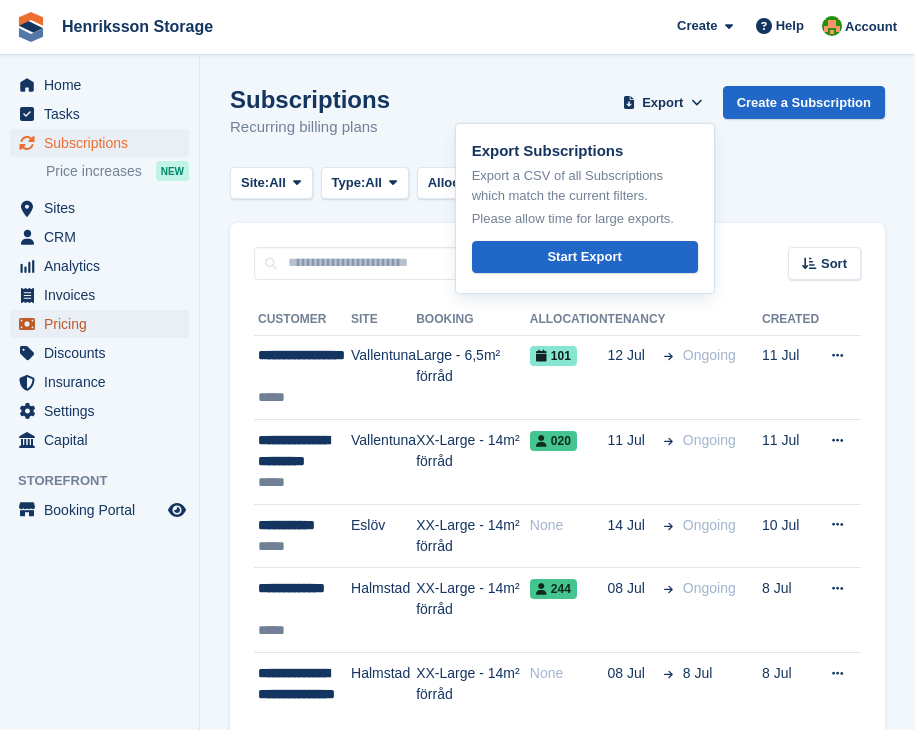 click on "Pricing" at bounding box center (104, 324) 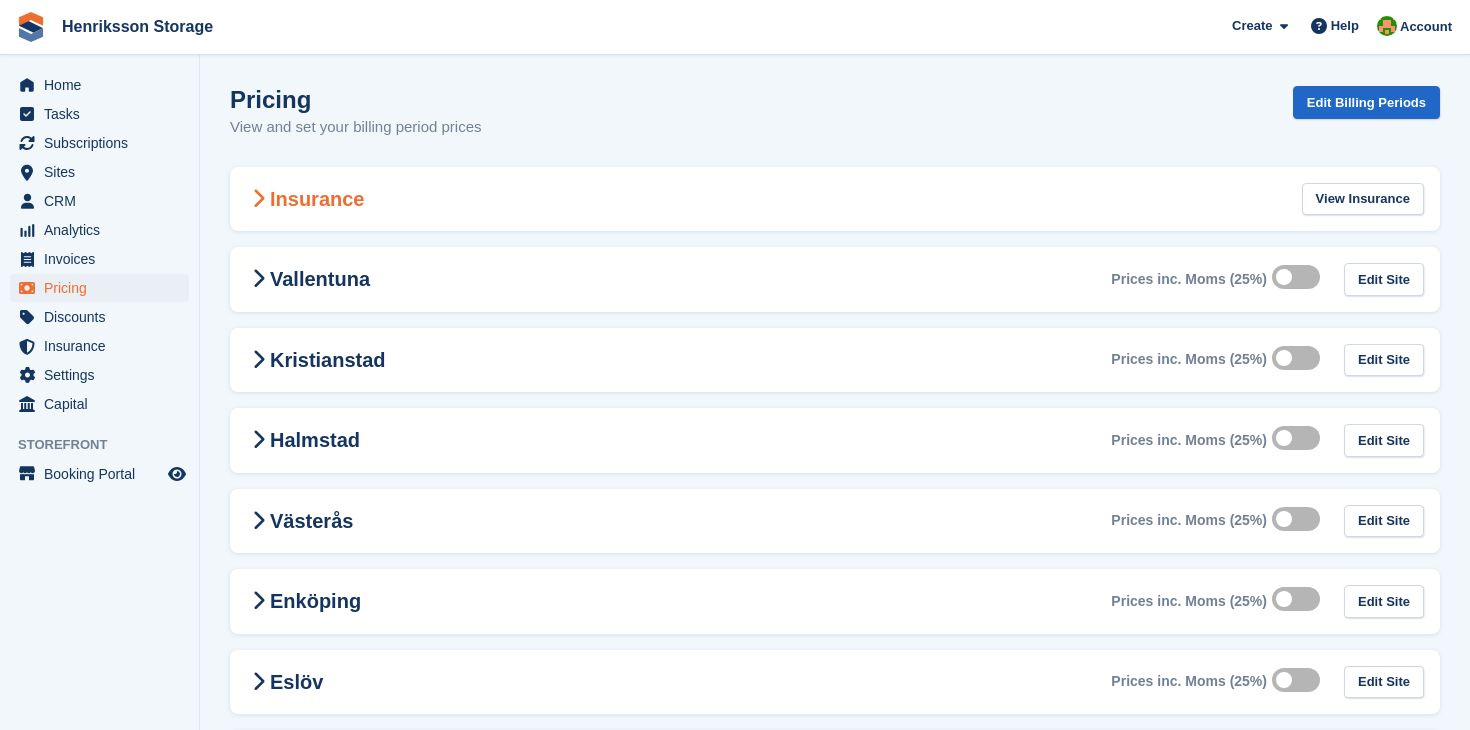 click at bounding box center (258, 199) 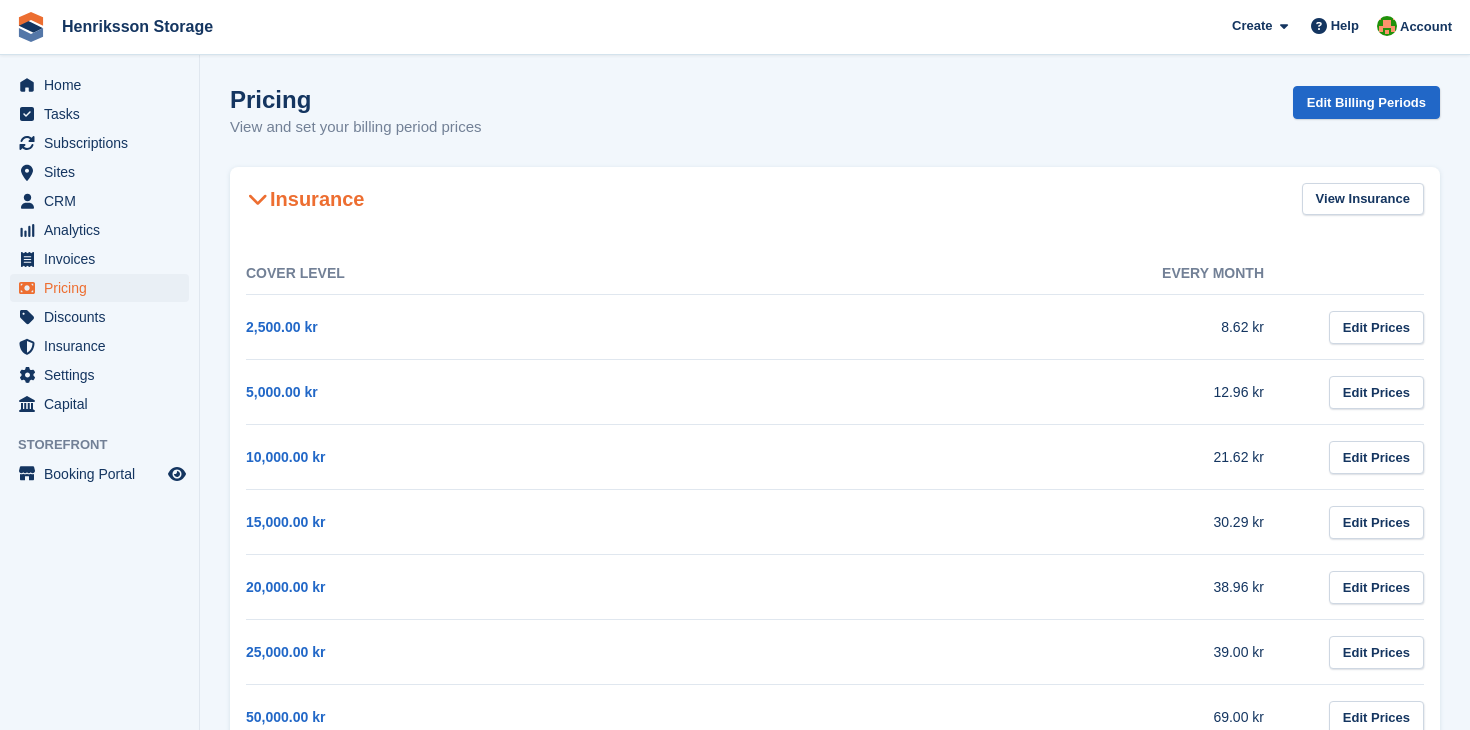click at bounding box center (258, 199) 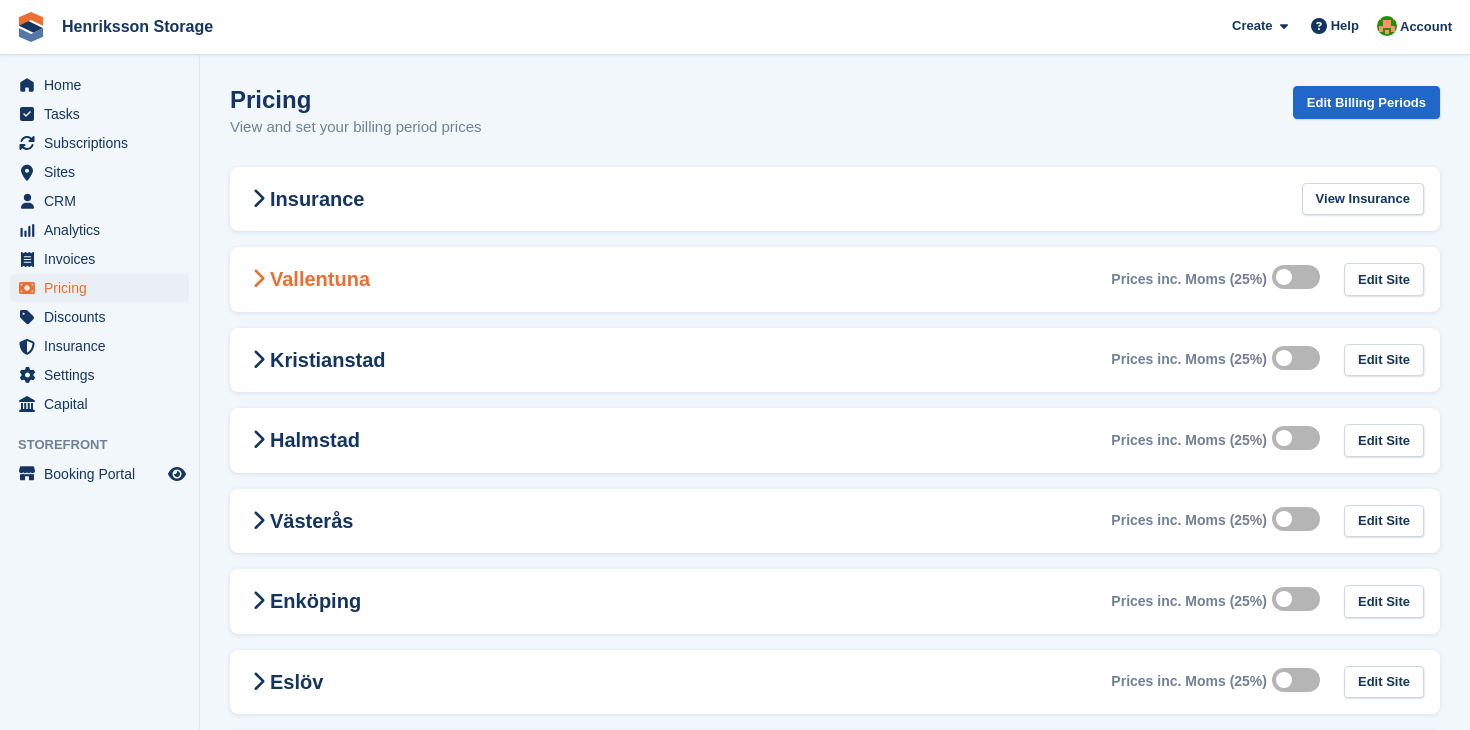 click at bounding box center [258, 279] 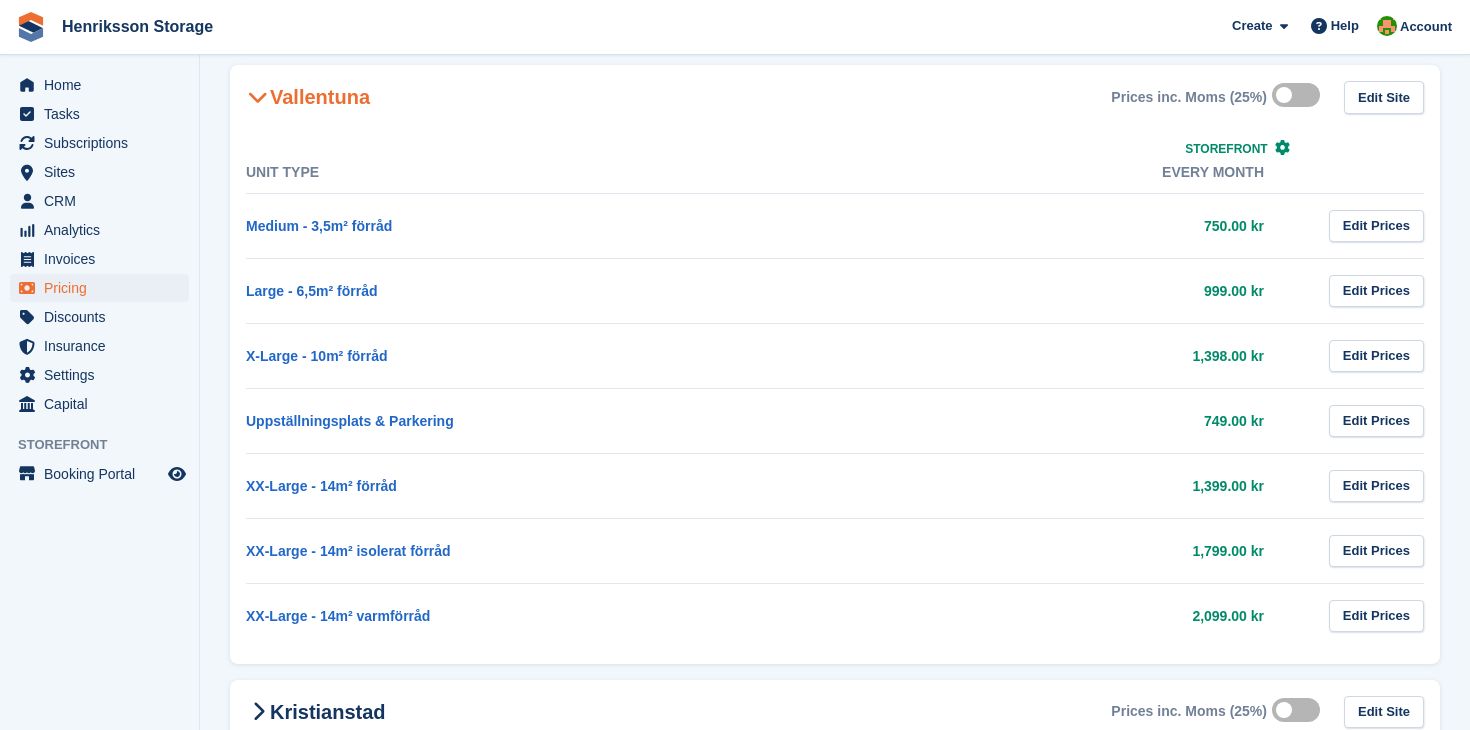 scroll, scrollTop: 183, scrollLeft: 0, axis: vertical 